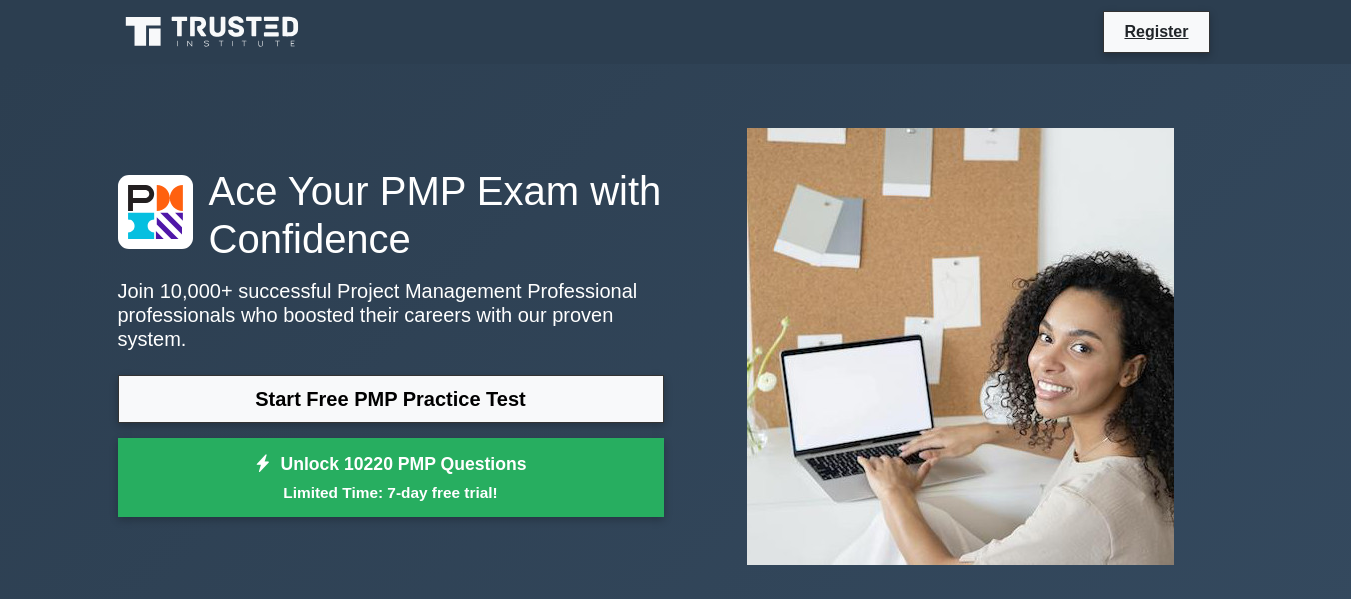 scroll, scrollTop: 0, scrollLeft: 0, axis: both 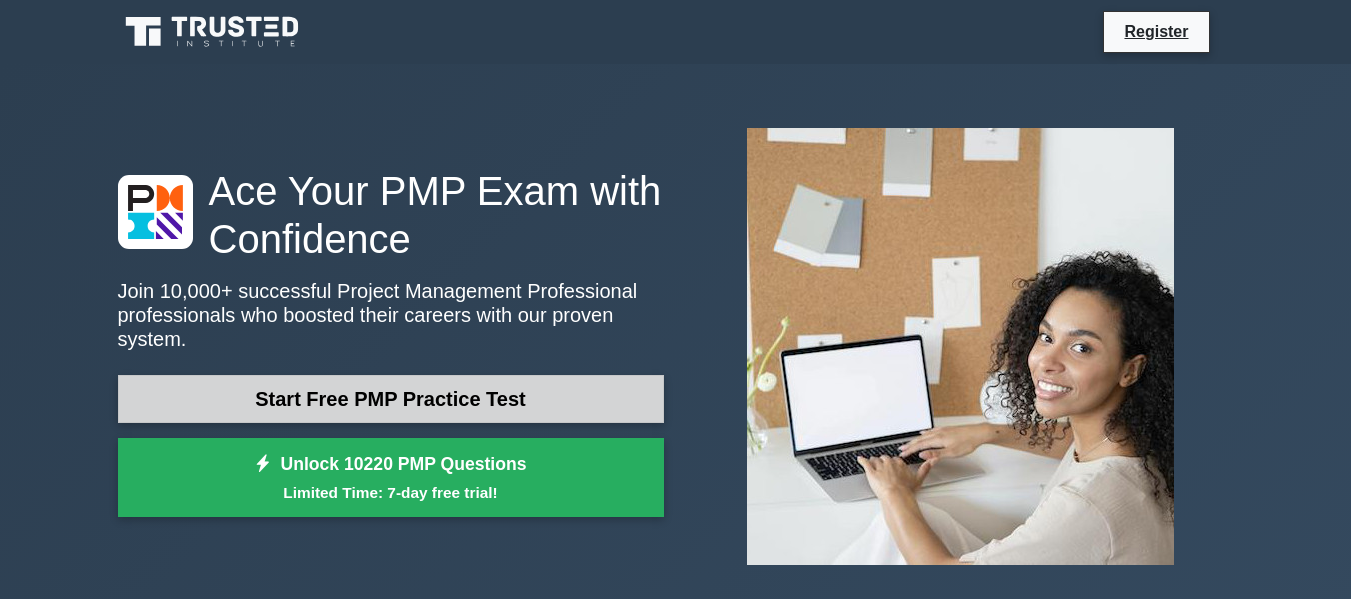 click on "Start Free PMP Practice Test" at bounding box center (391, 399) 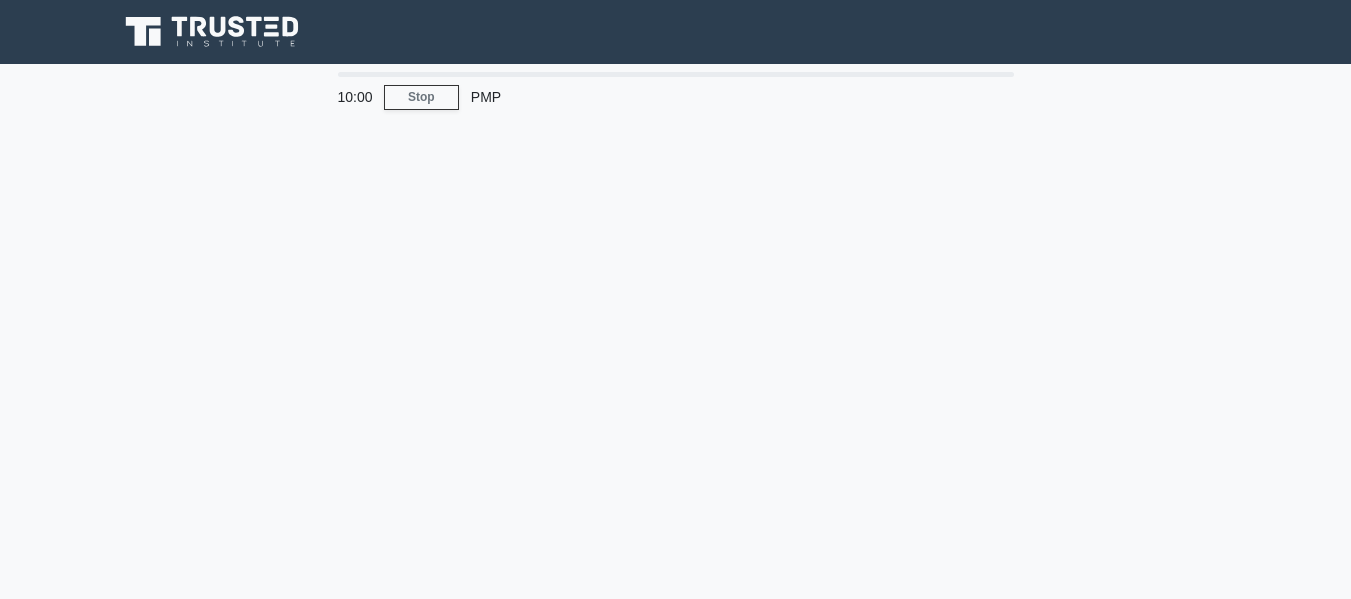 scroll, scrollTop: 0, scrollLeft: 0, axis: both 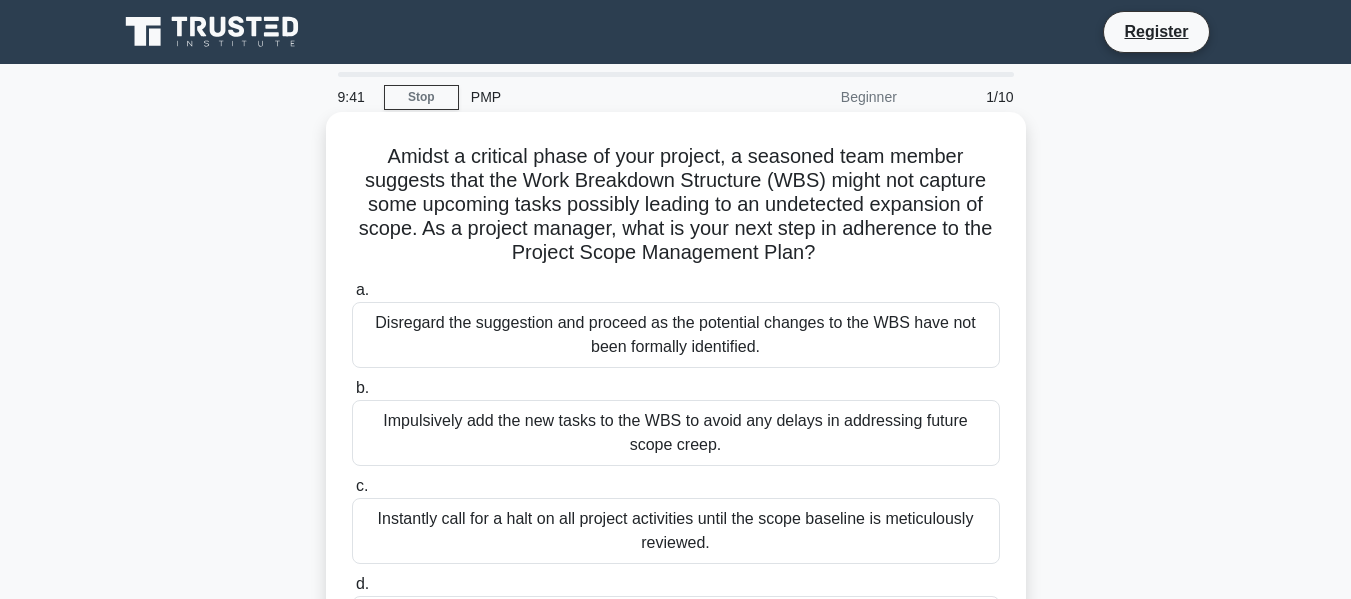 click on "Disregard the suggestion and proceed as the potential changes to the WBS have not been formally identified." at bounding box center [676, 335] 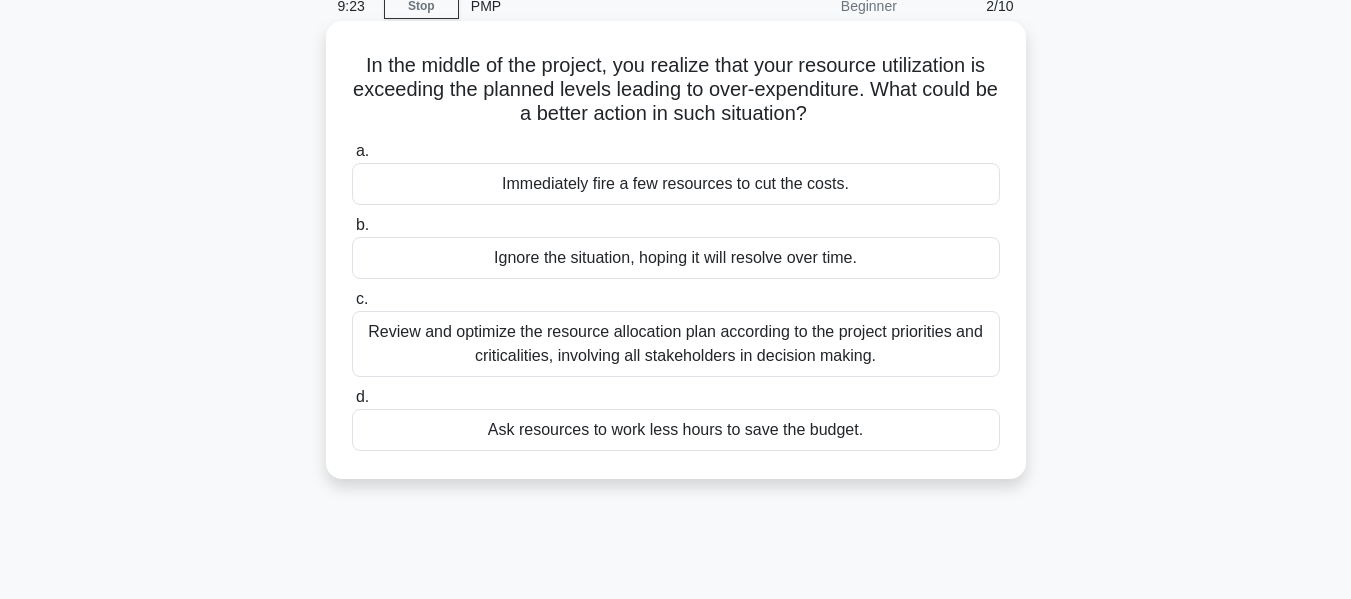 scroll, scrollTop: 92, scrollLeft: 0, axis: vertical 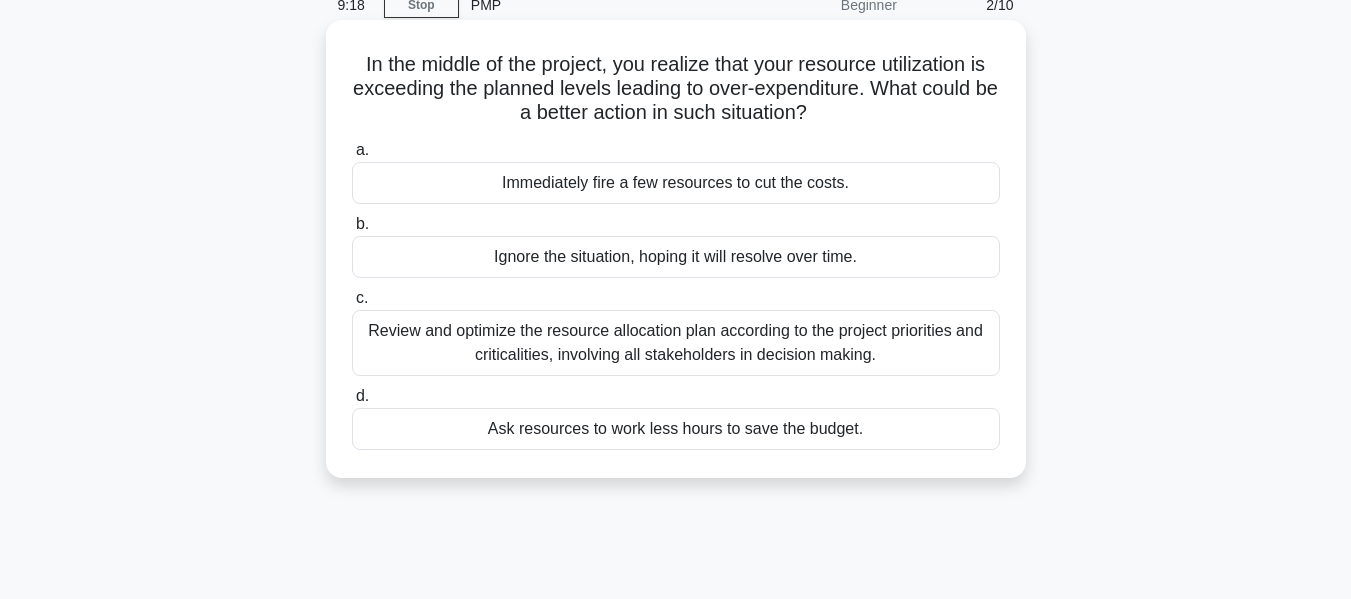 click on "Review and optimize the resource allocation plan according to the project priorities and criticalities, involving all stakeholders in decision making." at bounding box center (676, 343) 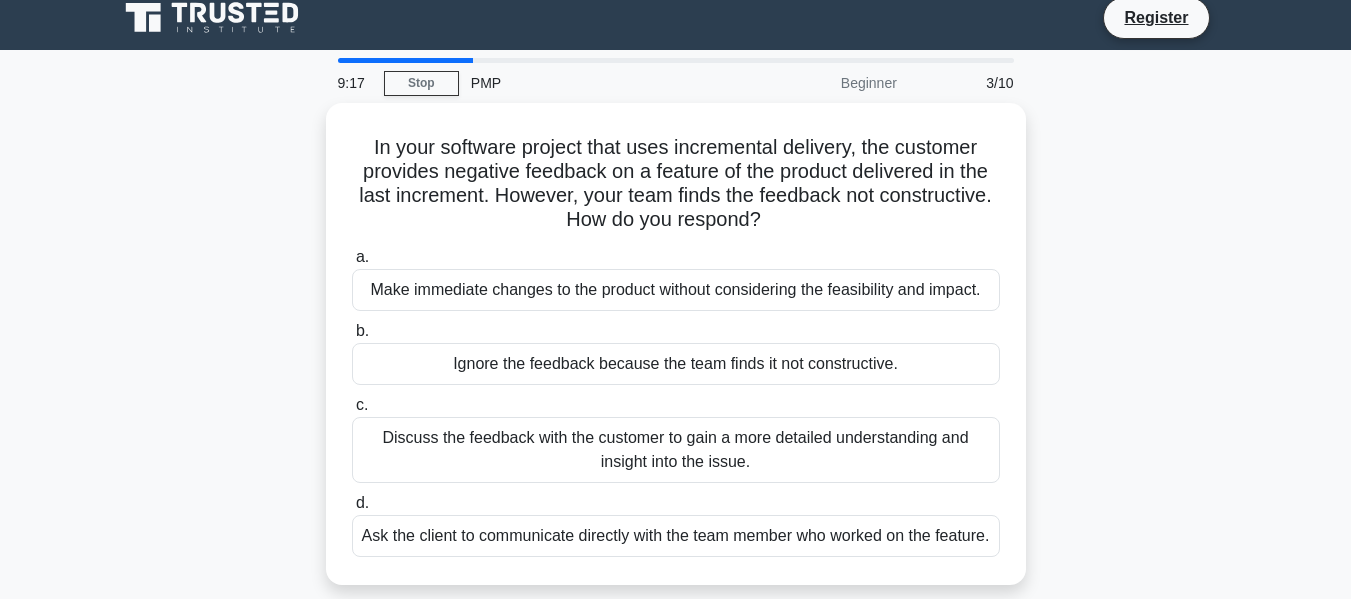scroll, scrollTop: 0, scrollLeft: 0, axis: both 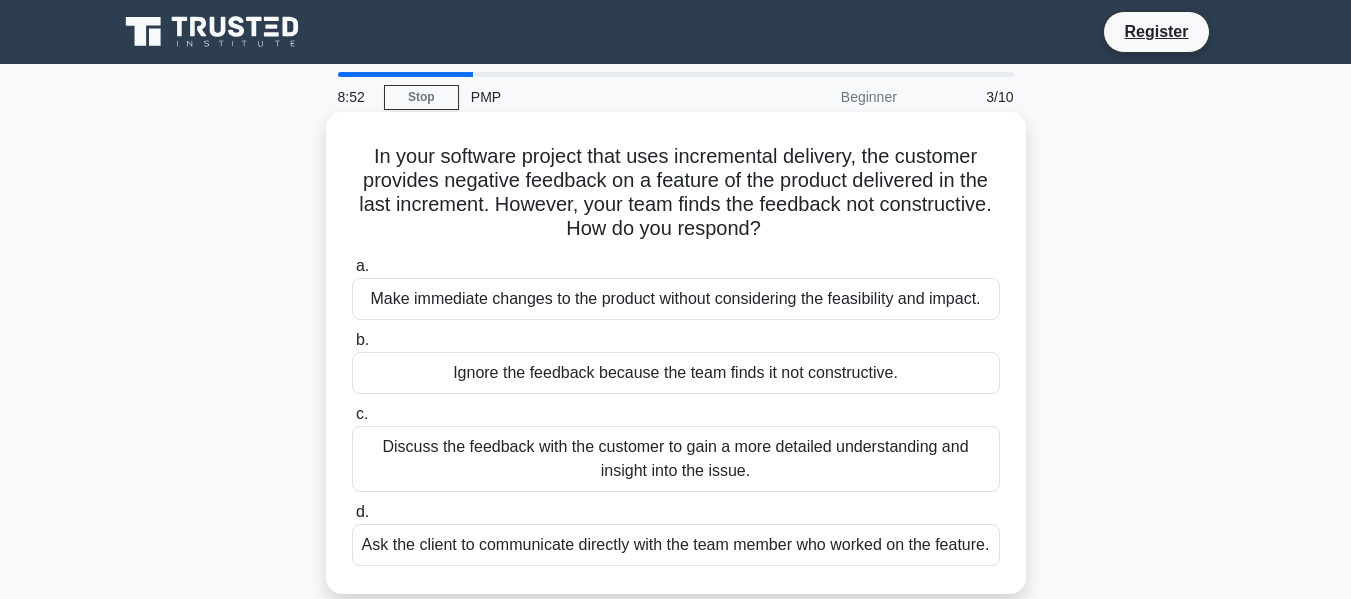 click on "Discuss the feedback with the customer to gain a more detailed understanding and insight into the issue." at bounding box center (676, 459) 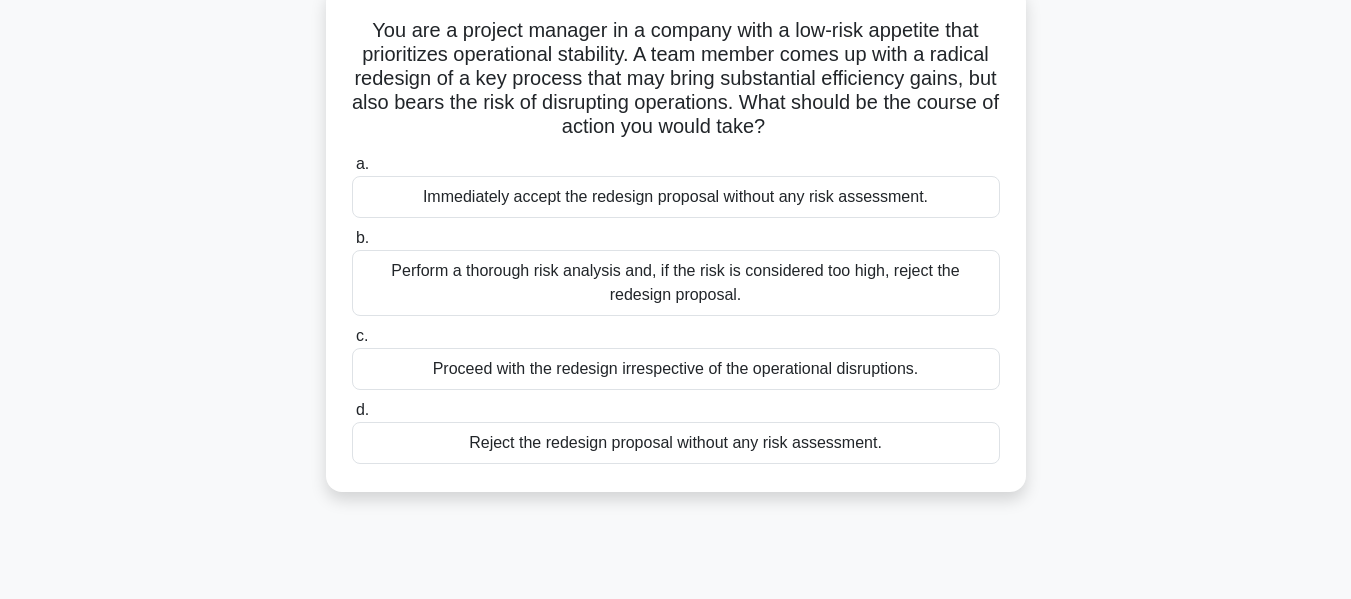 scroll, scrollTop: 127, scrollLeft: 0, axis: vertical 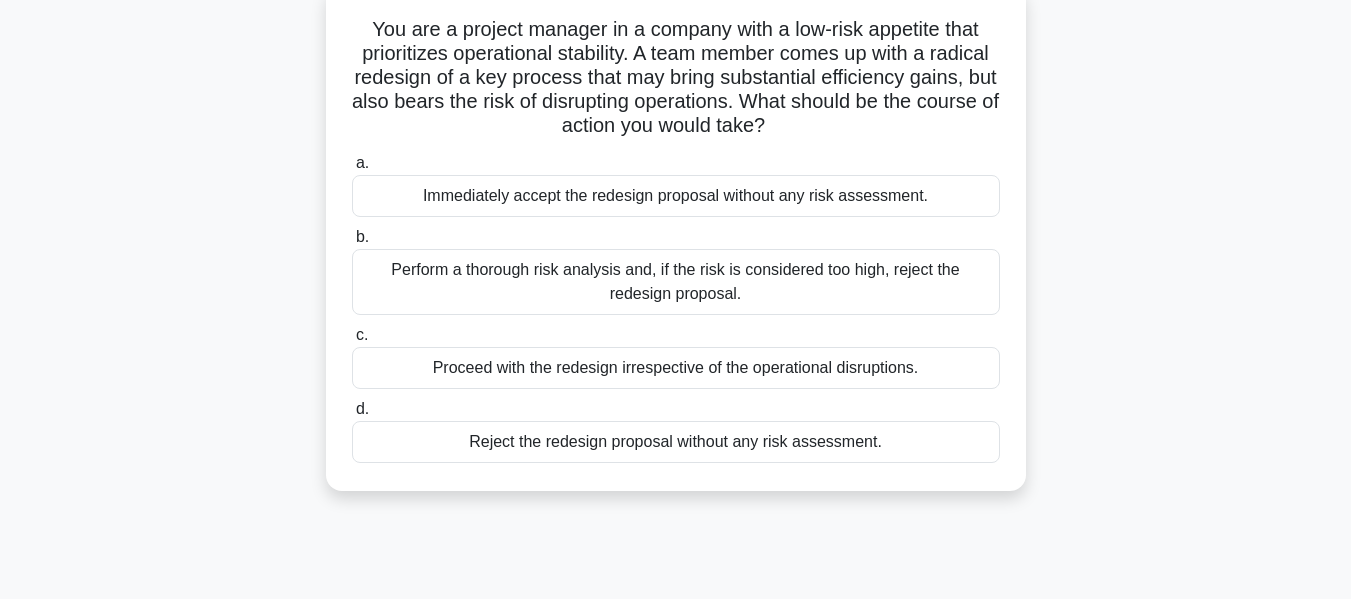 click on "Perform a thorough risk analysis and, if the risk is considered too high, reject the redesign proposal." at bounding box center (676, 282) 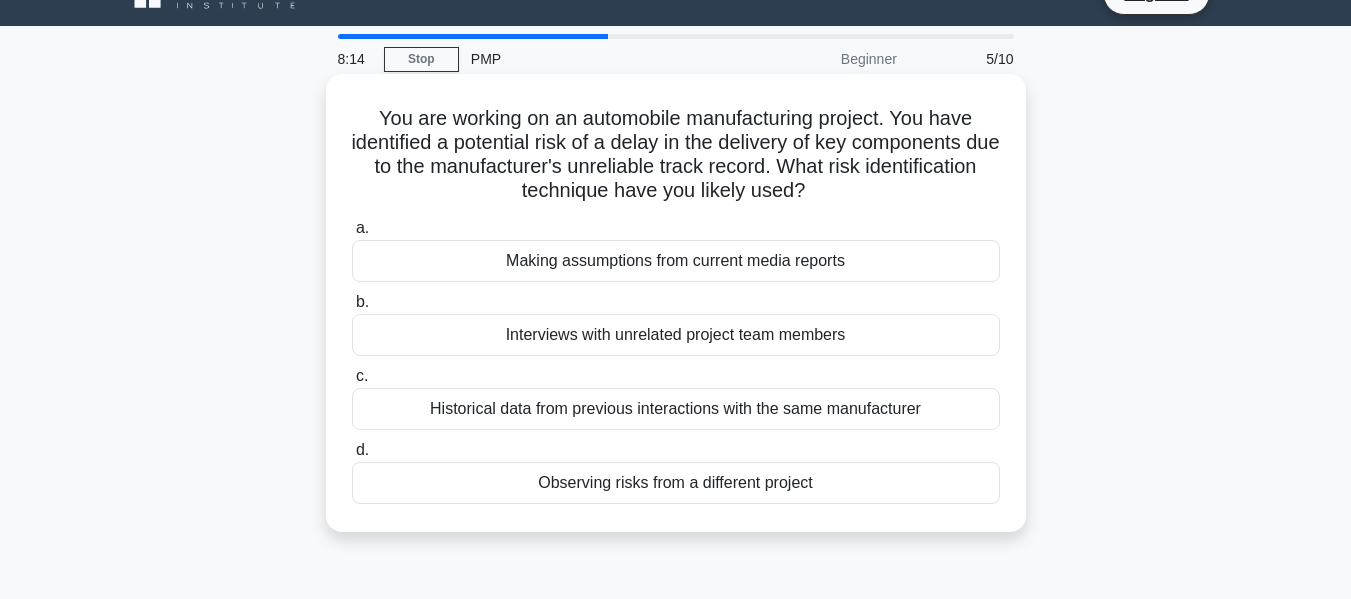 scroll, scrollTop: 0, scrollLeft: 0, axis: both 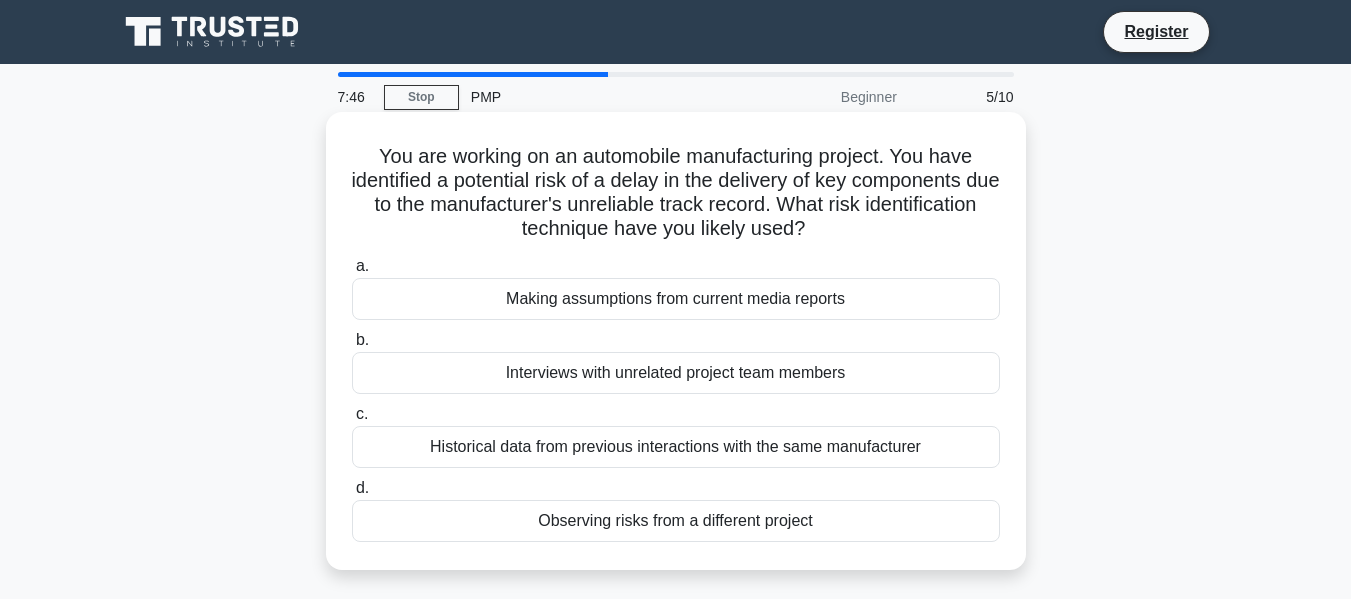 click on "Historical data from previous interactions with the same manufacturer" at bounding box center [676, 447] 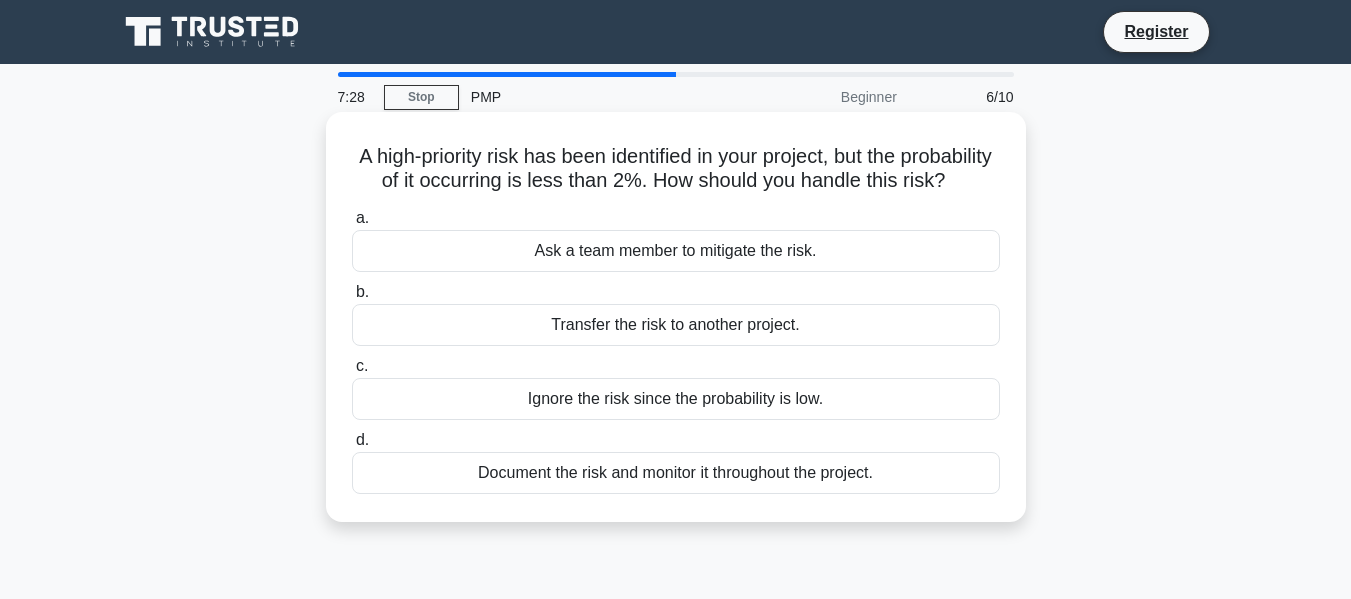 click on "Document the risk and monitor it throughout the project." at bounding box center [676, 473] 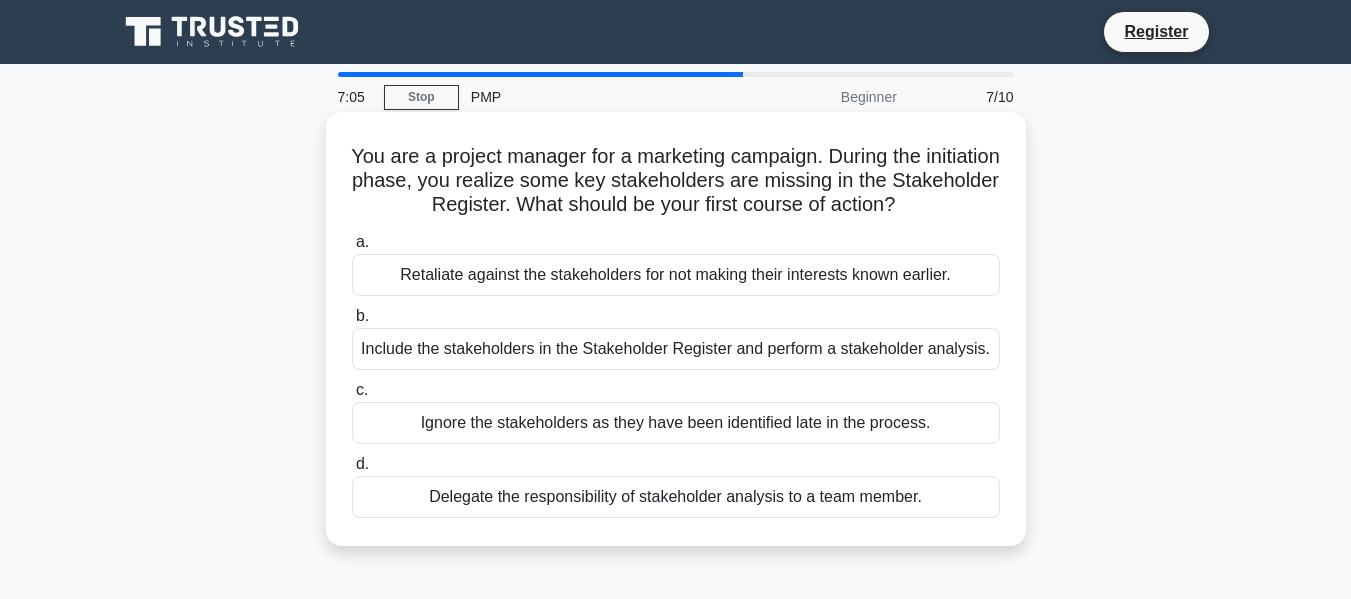 click on "Include the stakeholders in the Stakeholder Register and perform a stakeholder analysis." at bounding box center (676, 349) 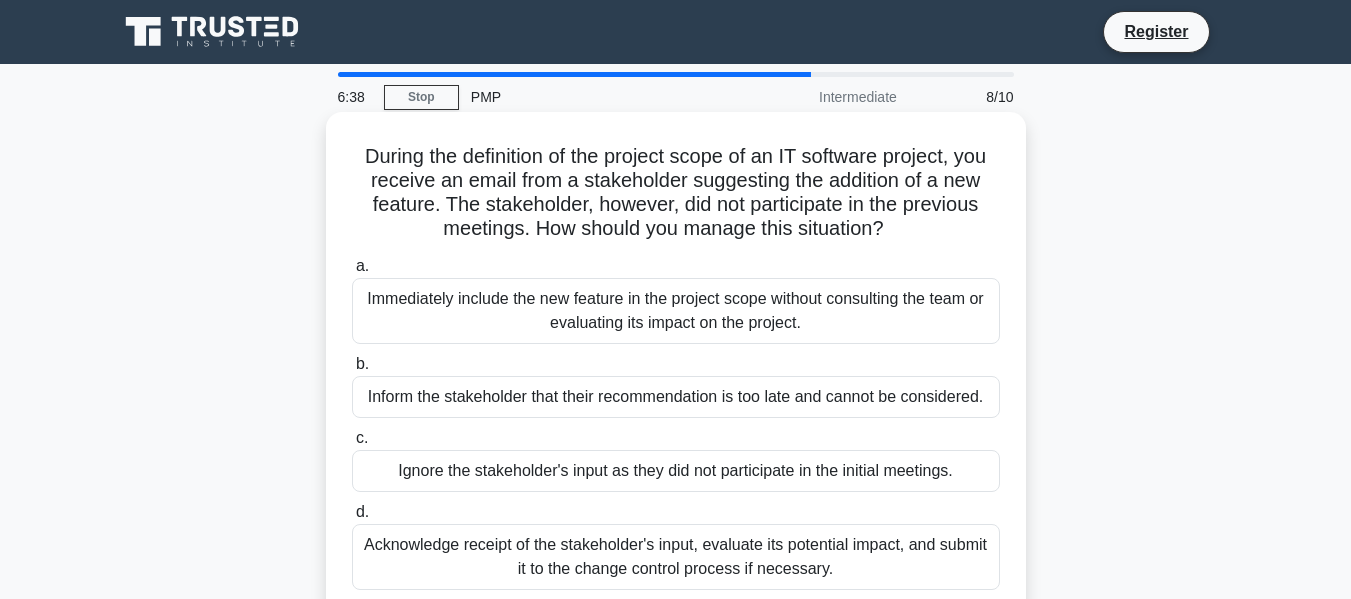 click on "Acknowledge receipt of the stakeholder's input, evaluate its potential impact, and submit it to the change control process if necessary." at bounding box center (676, 557) 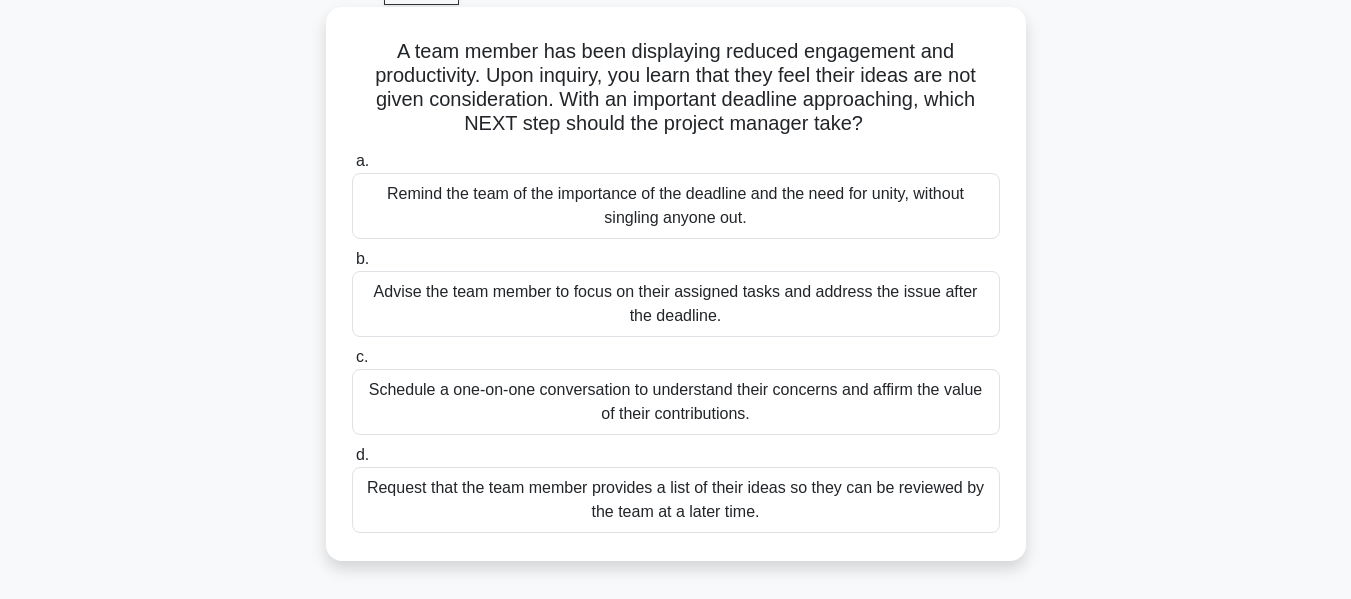 scroll, scrollTop: 106, scrollLeft: 0, axis: vertical 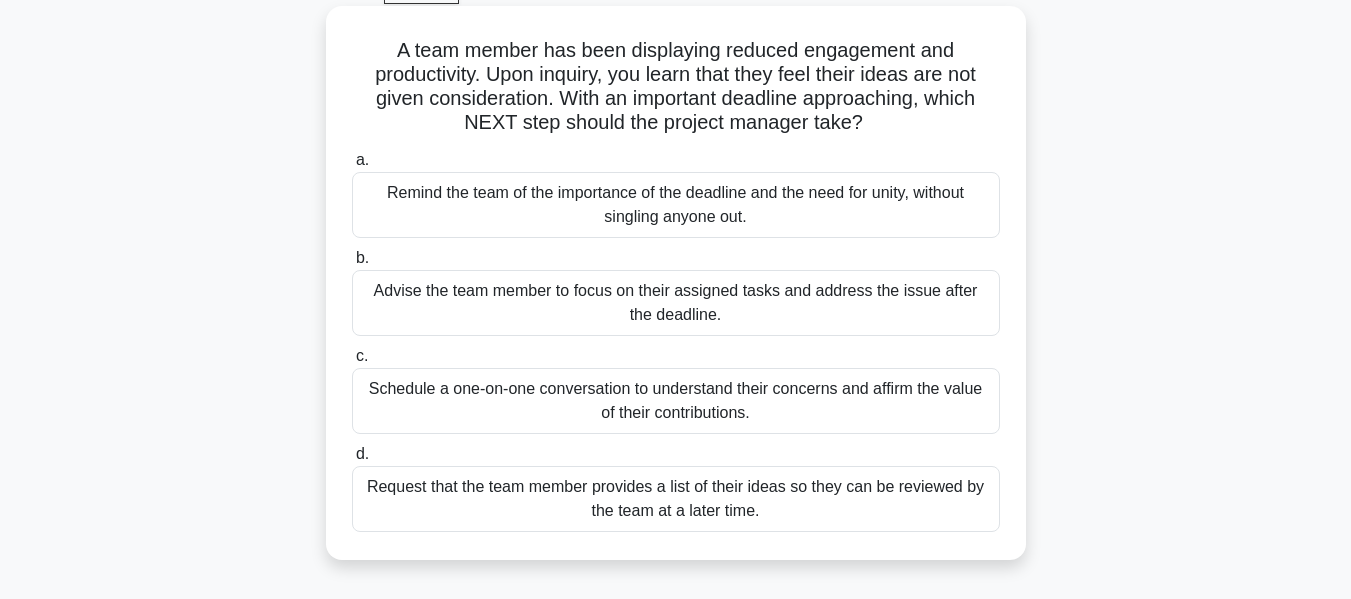 click on "Schedule a one-on-one conversation to understand their concerns and affirm the value of their contributions." at bounding box center (676, 401) 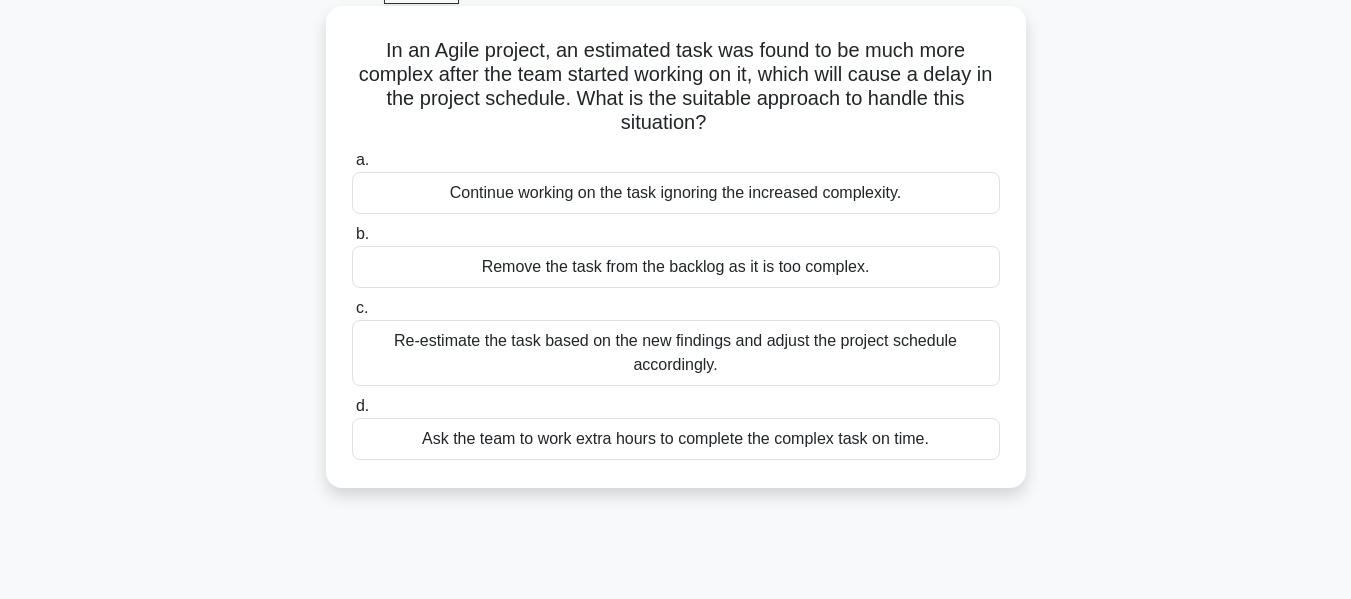 scroll, scrollTop: 0, scrollLeft: 0, axis: both 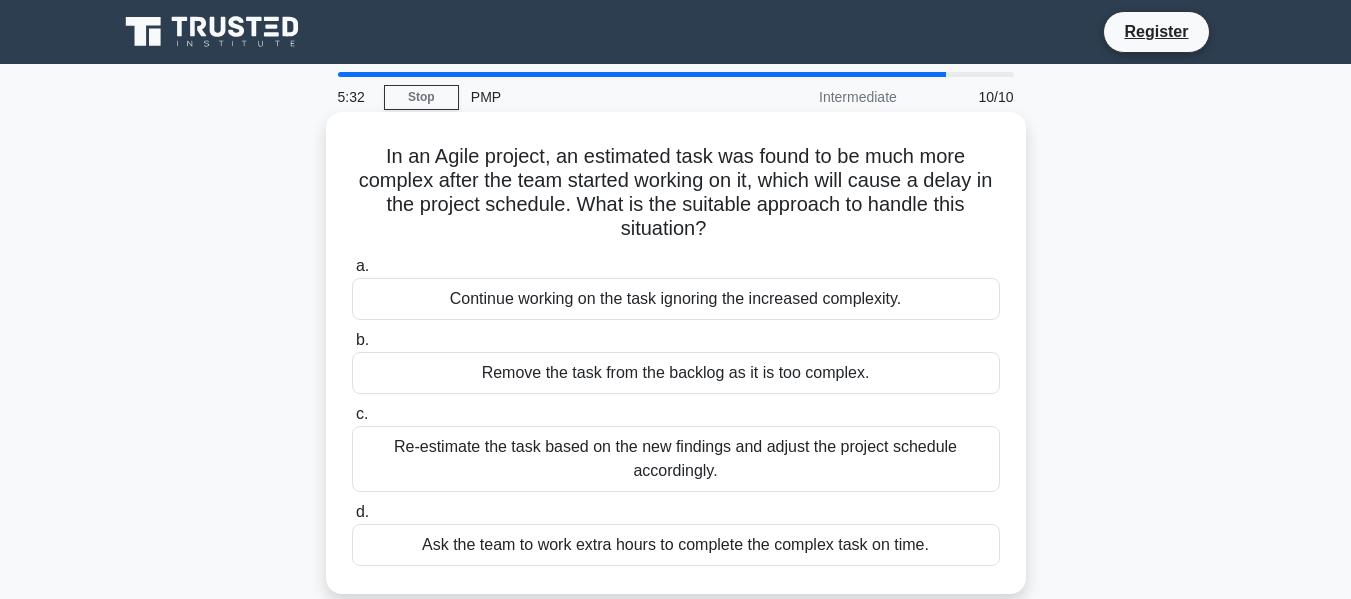 click on "Re-estimate the task based on the new findings and adjust the project schedule accordingly." at bounding box center (676, 459) 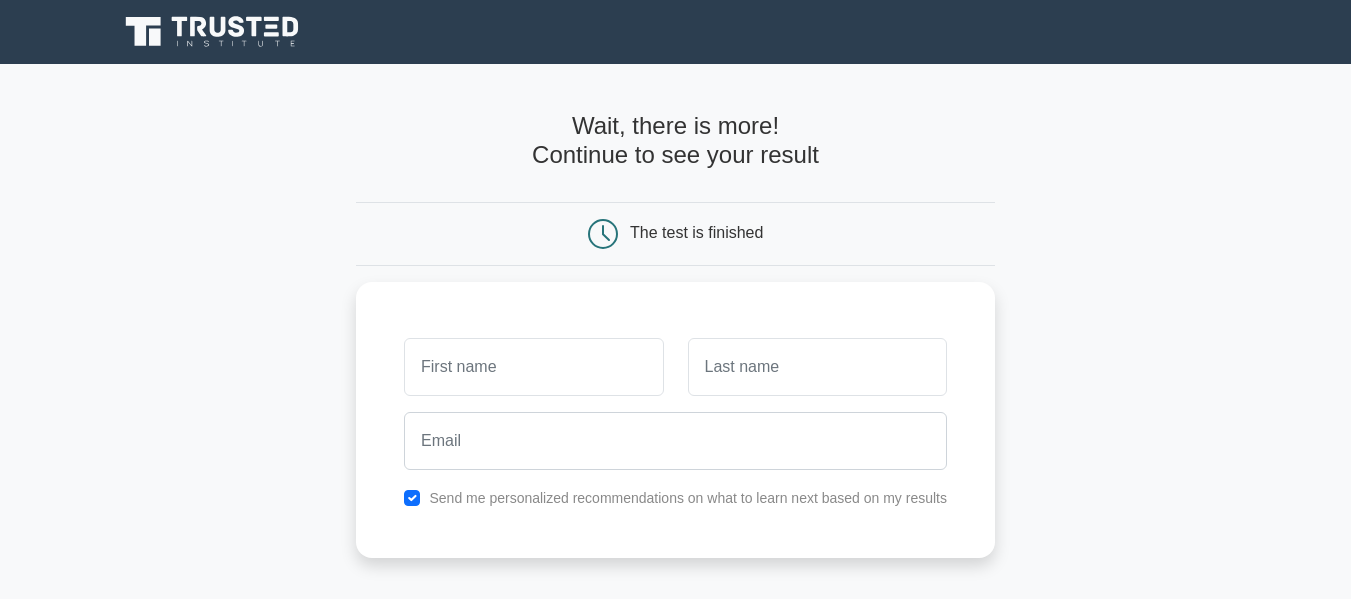 scroll, scrollTop: 0, scrollLeft: 0, axis: both 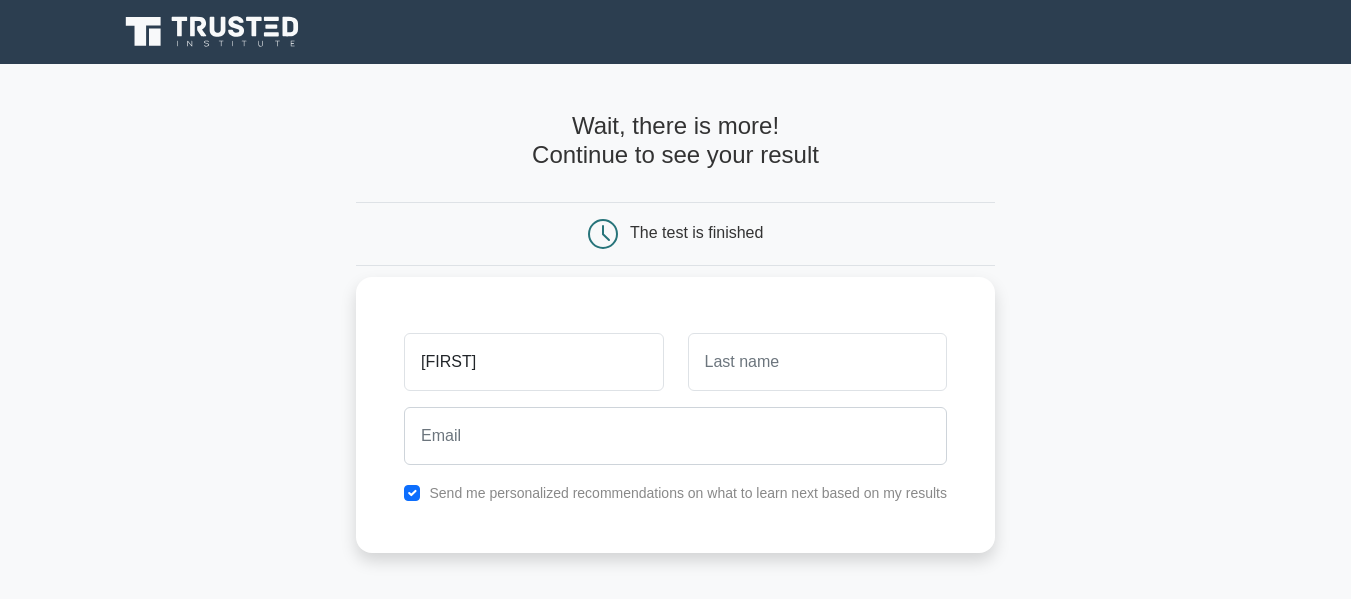 click on "umutesi" at bounding box center (533, 362) 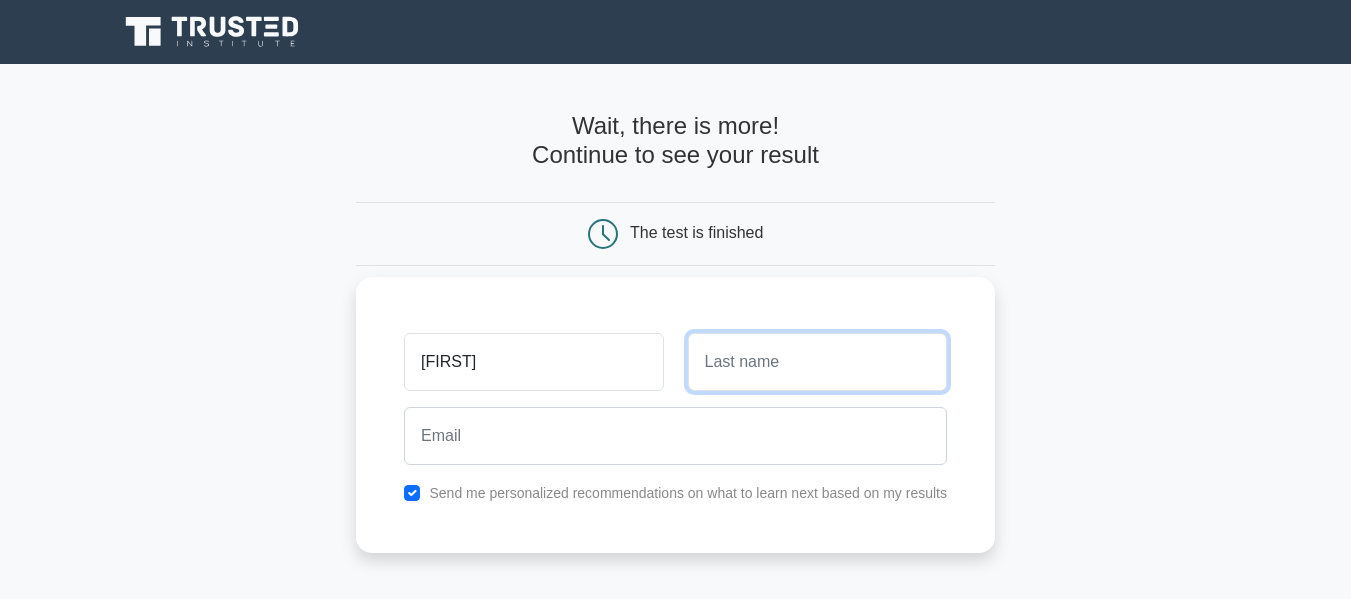click at bounding box center [817, 362] 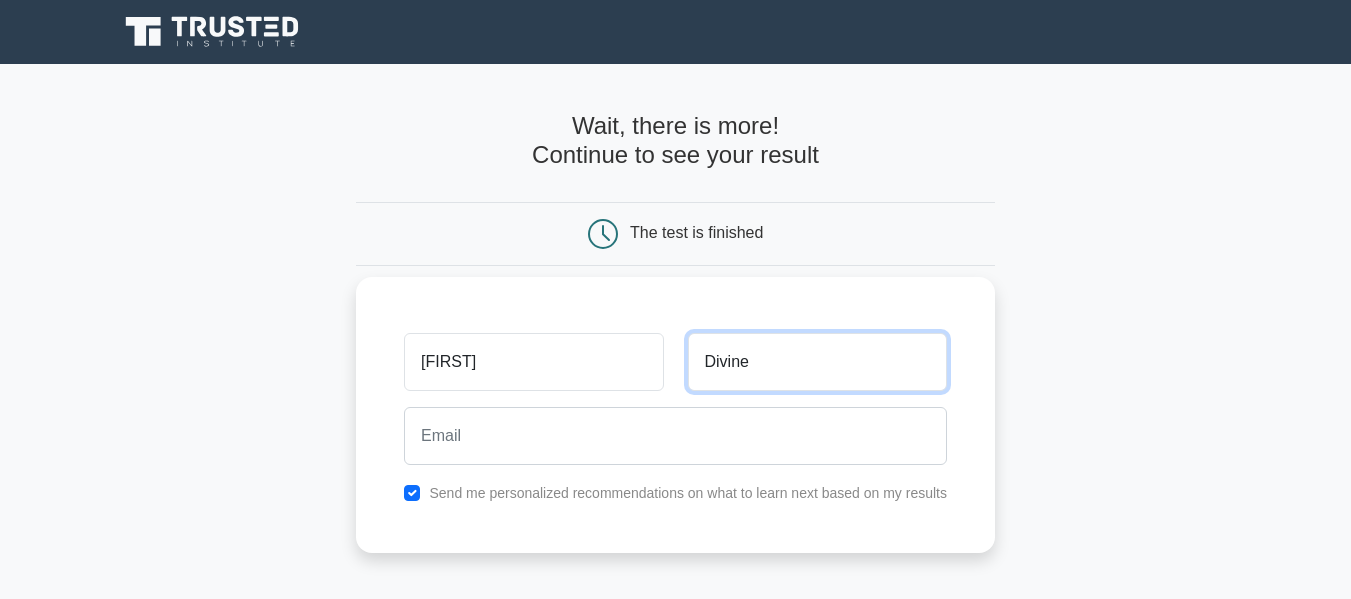 type on "Divine" 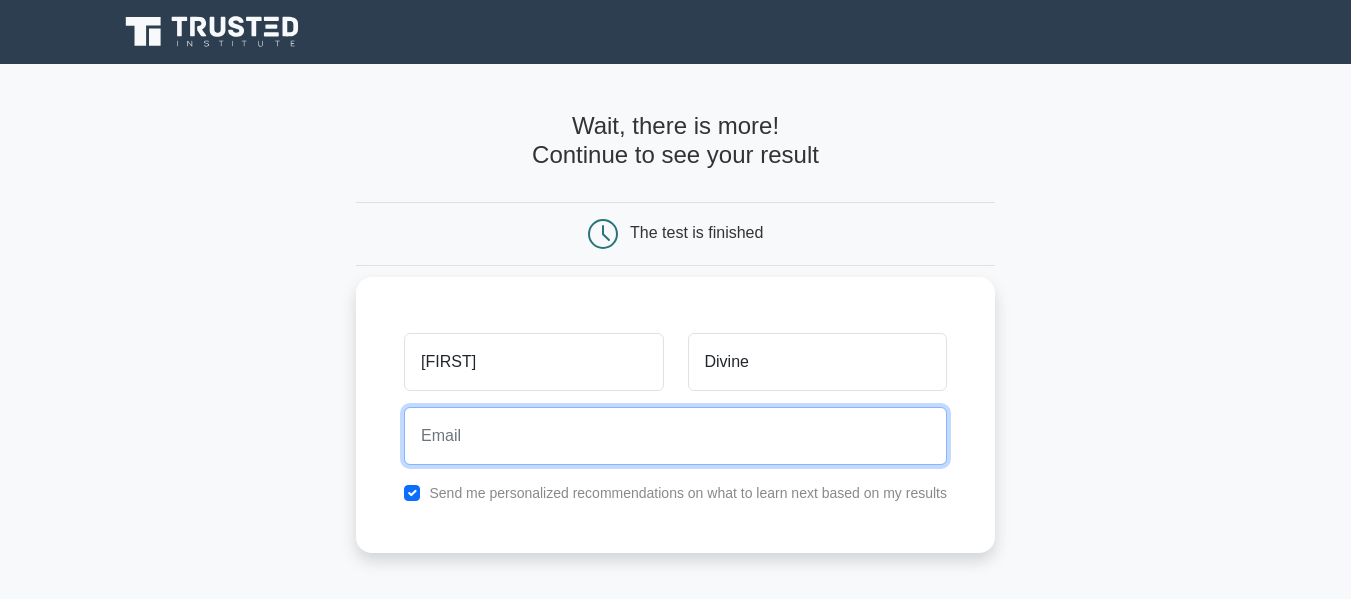 click at bounding box center [675, 436] 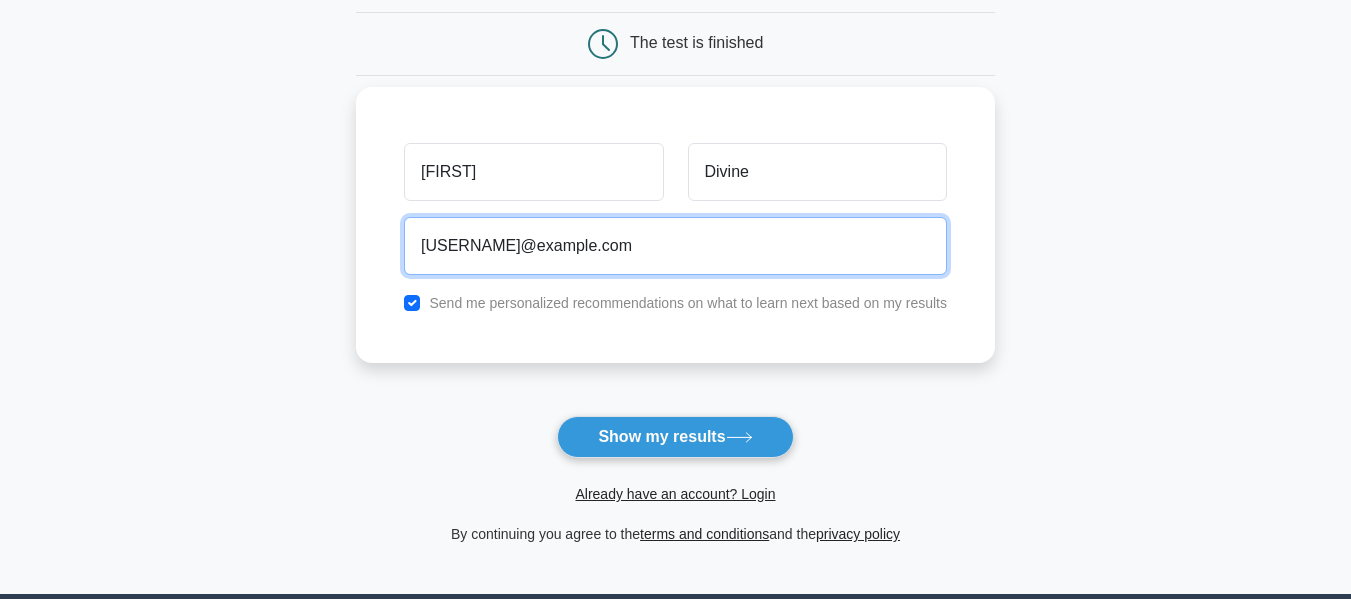 scroll, scrollTop: 191, scrollLeft: 0, axis: vertical 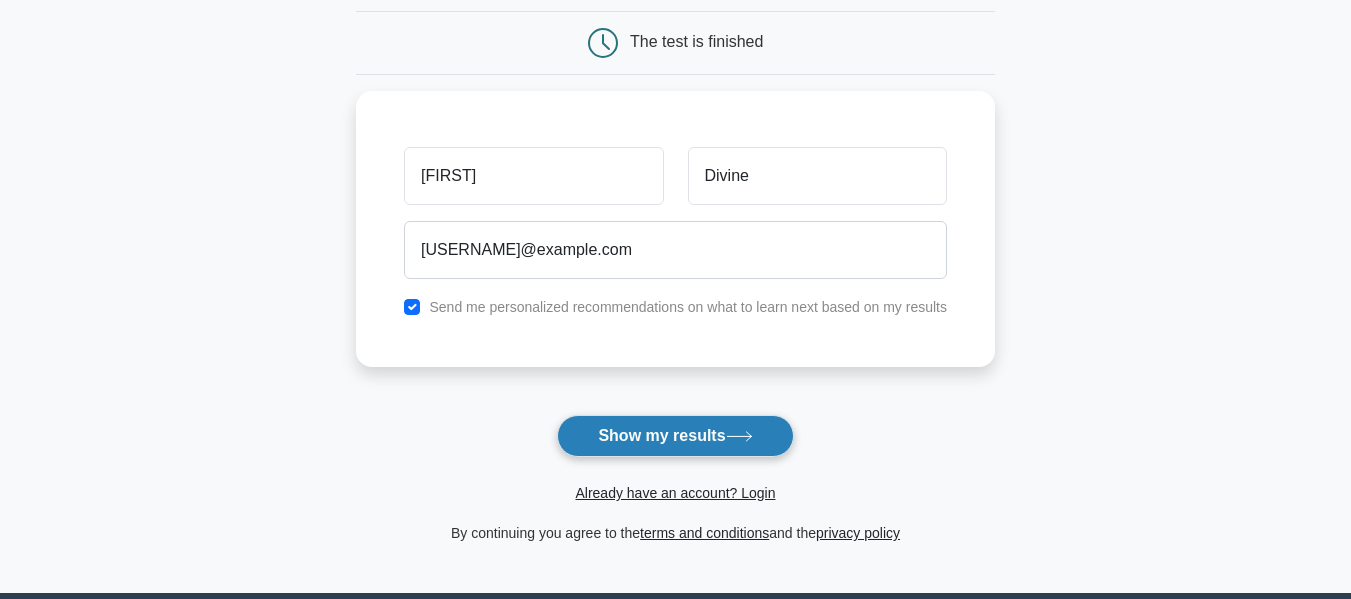 click on "Show my results" at bounding box center (675, 436) 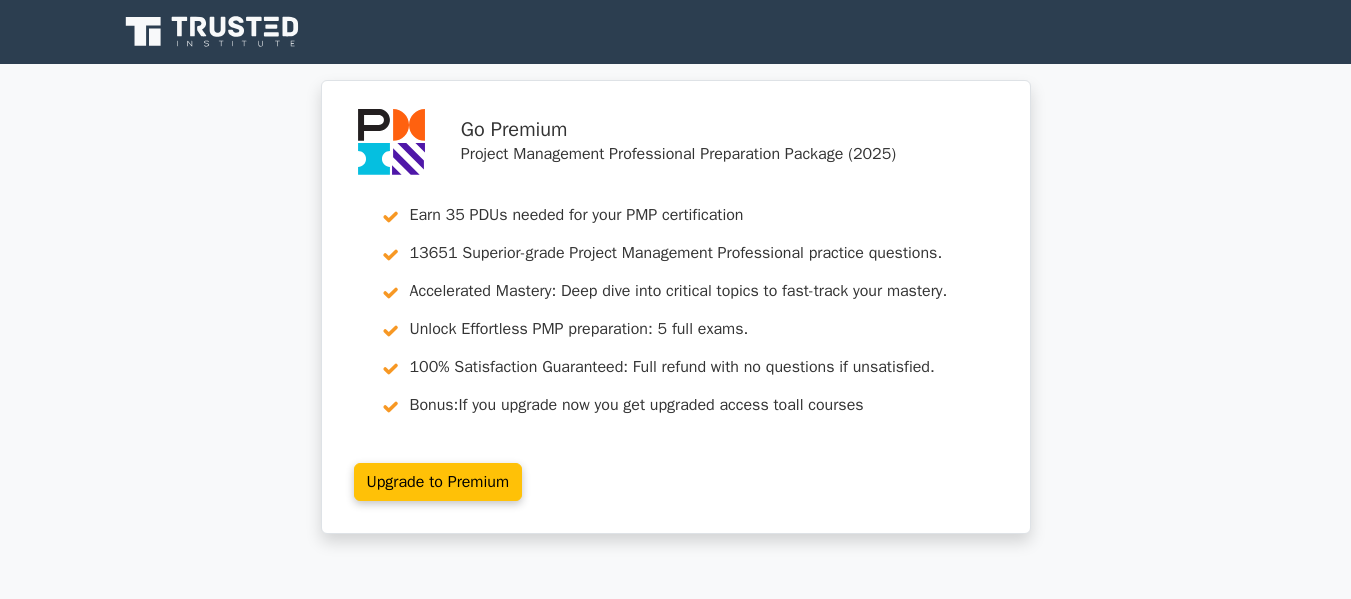 scroll, scrollTop: 0, scrollLeft: 0, axis: both 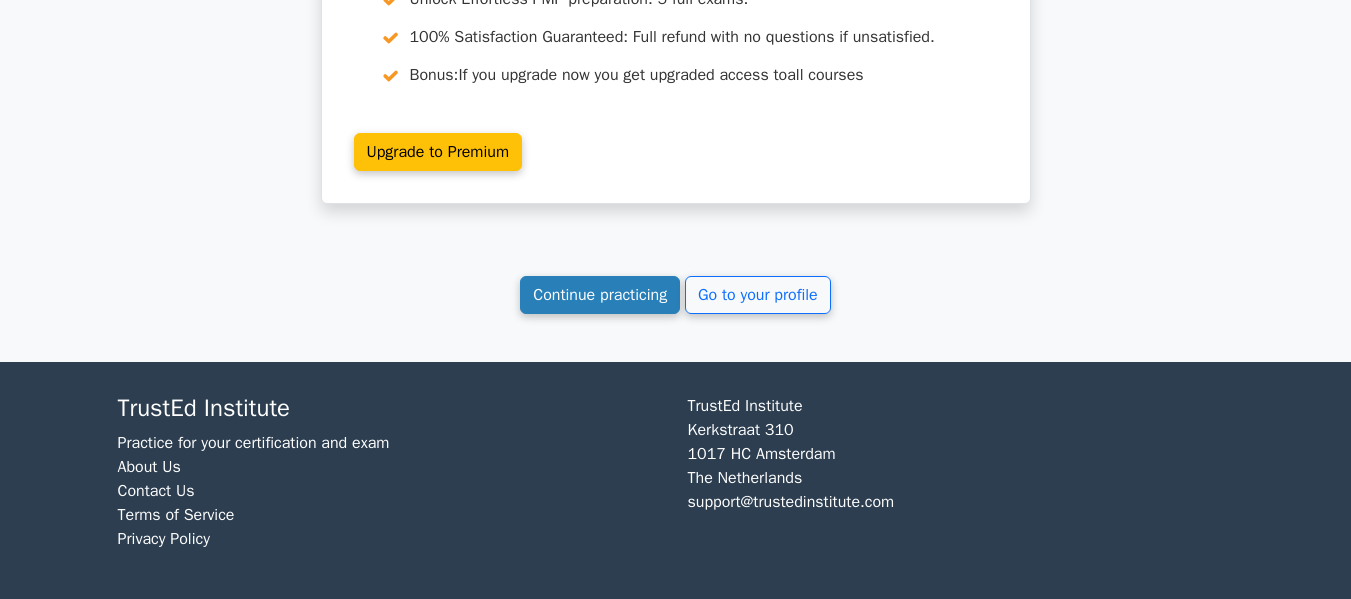 click on "Continue practicing" at bounding box center [600, 295] 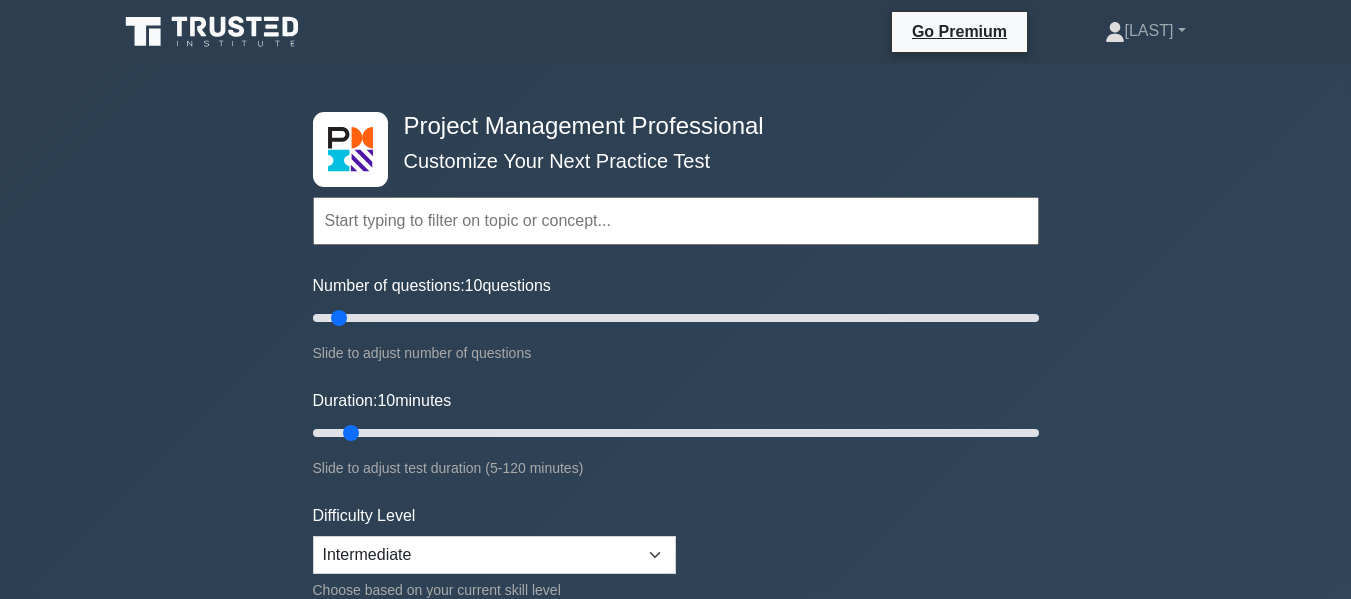 scroll, scrollTop: 0, scrollLeft: 0, axis: both 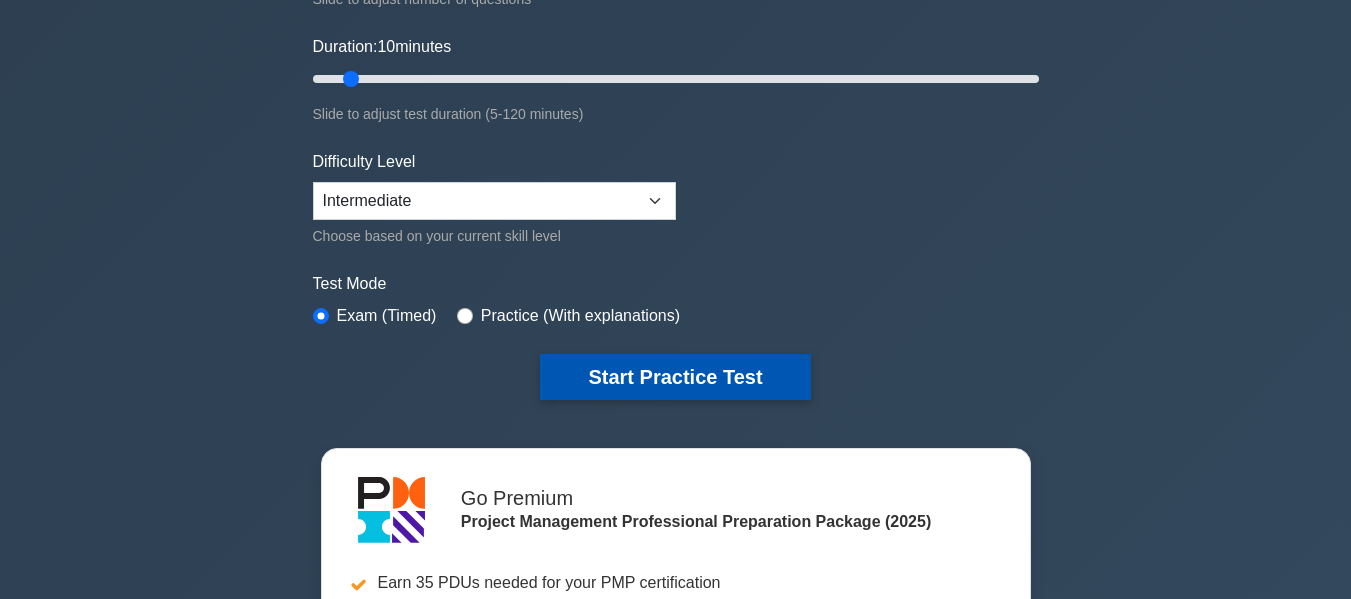 click on "Start Practice Test" at bounding box center (675, 377) 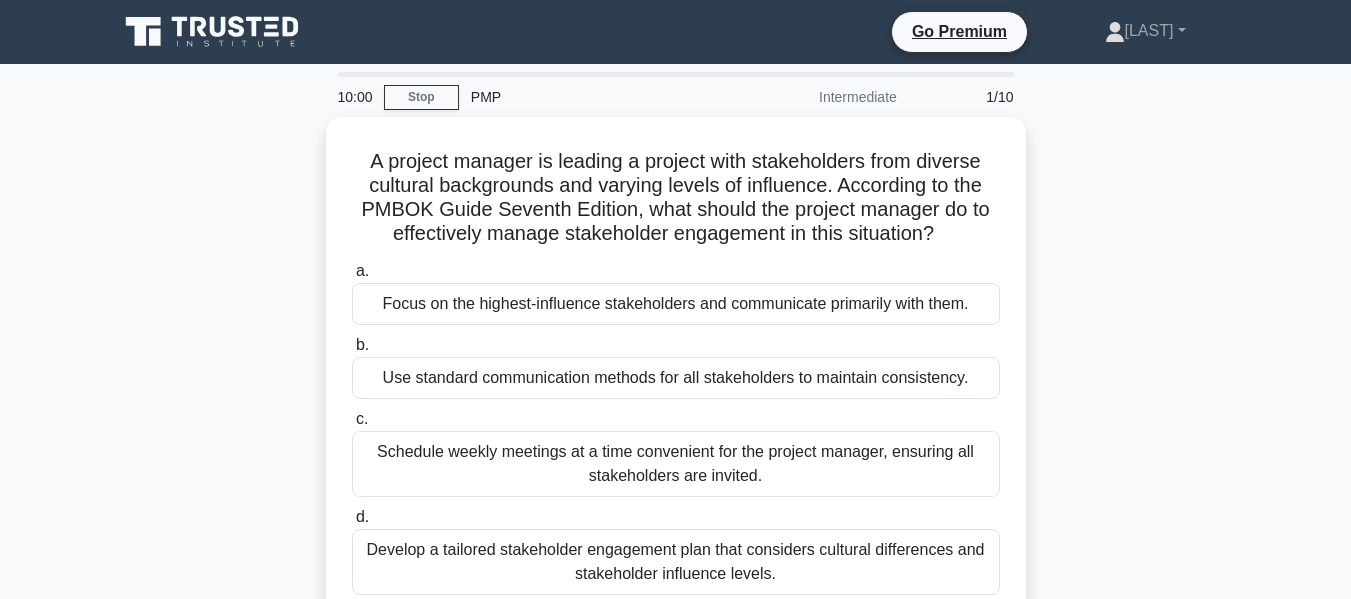 scroll, scrollTop: 0, scrollLeft: 0, axis: both 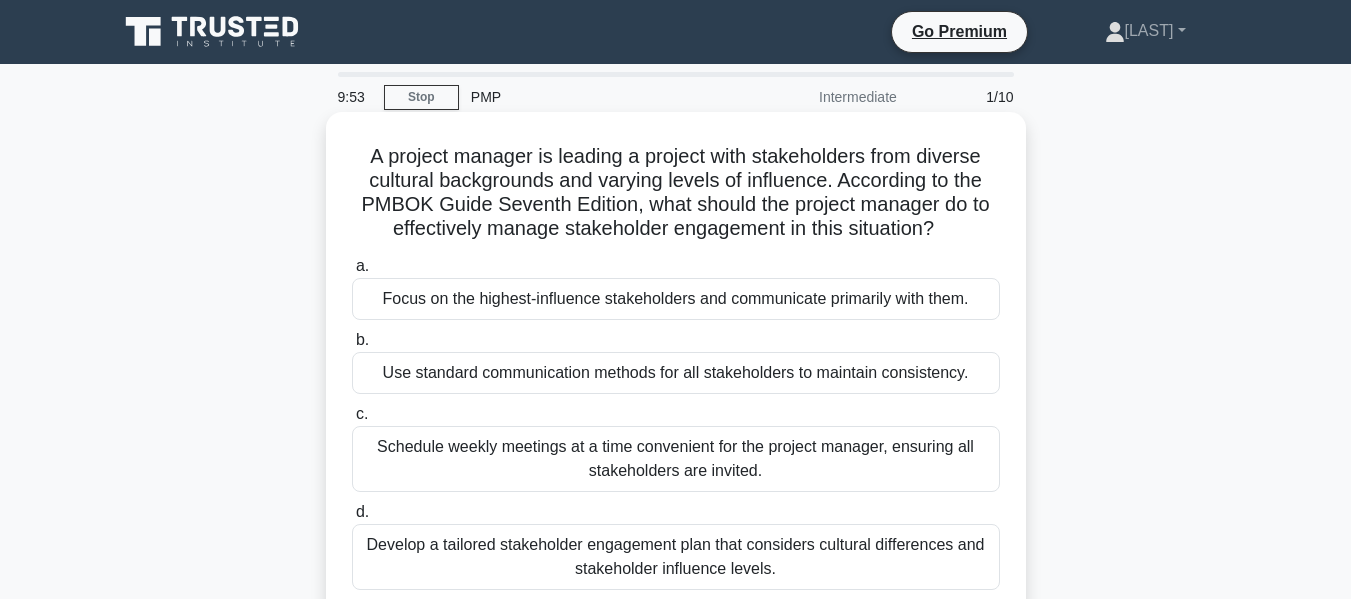 click on "Focus on the highest-influence stakeholders and communicate primarily with them." at bounding box center [676, 299] 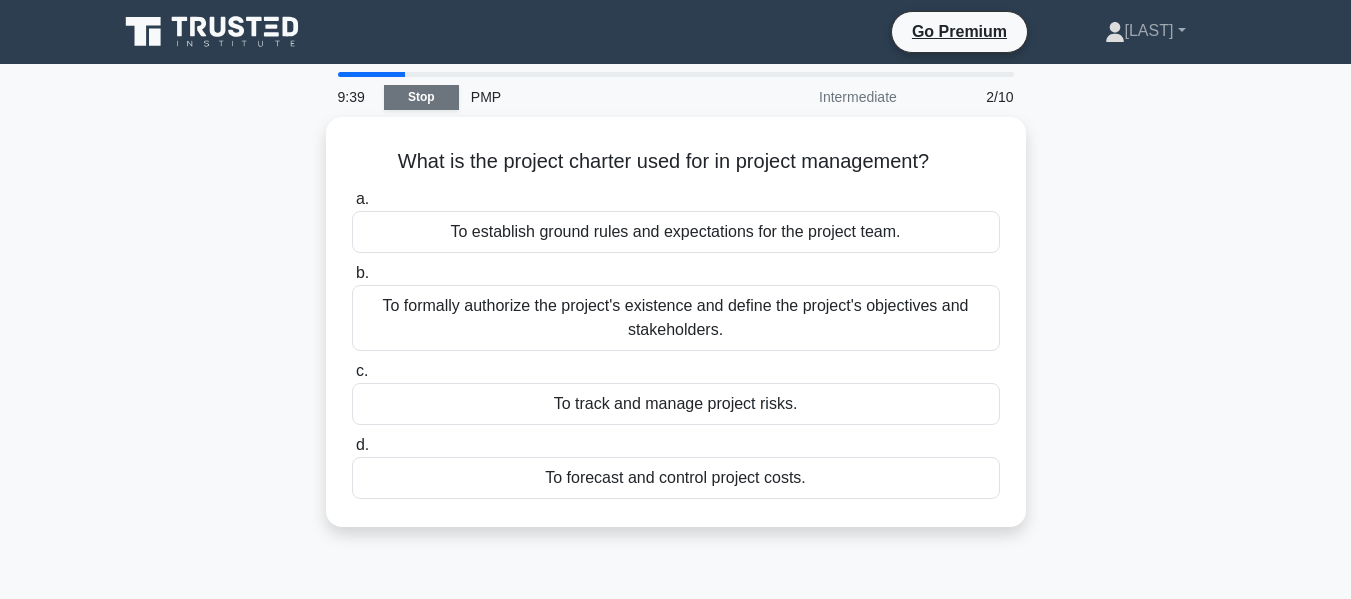 click on "Stop" at bounding box center (421, 97) 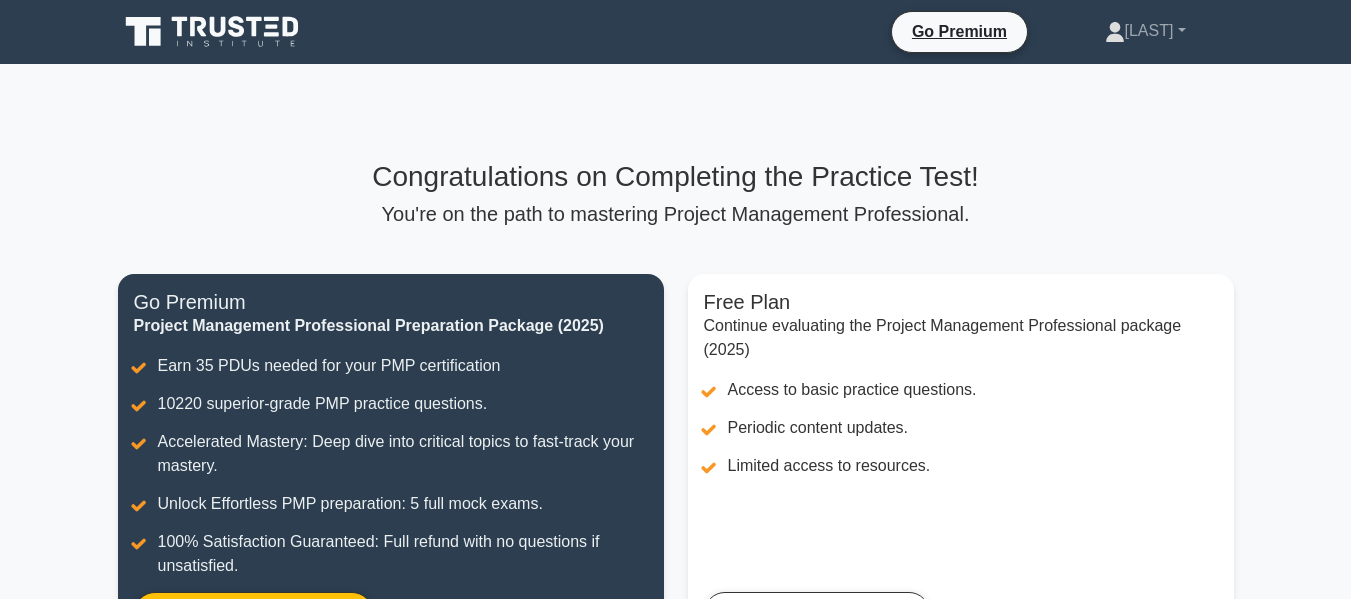 scroll, scrollTop: 0, scrollLeft: 0, axis: both 